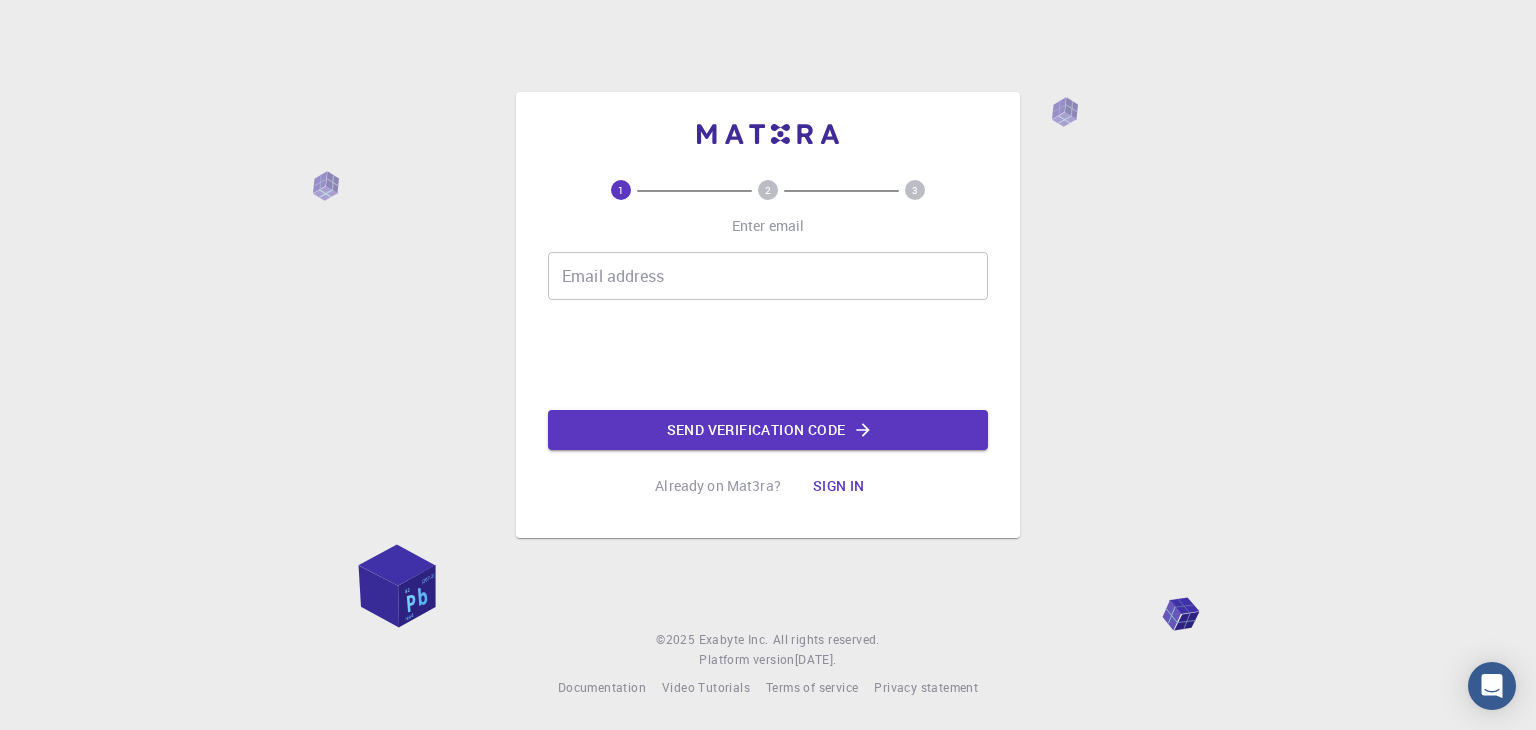 scroll, scrollTop: 0, scrollLeft: 0, axis: both 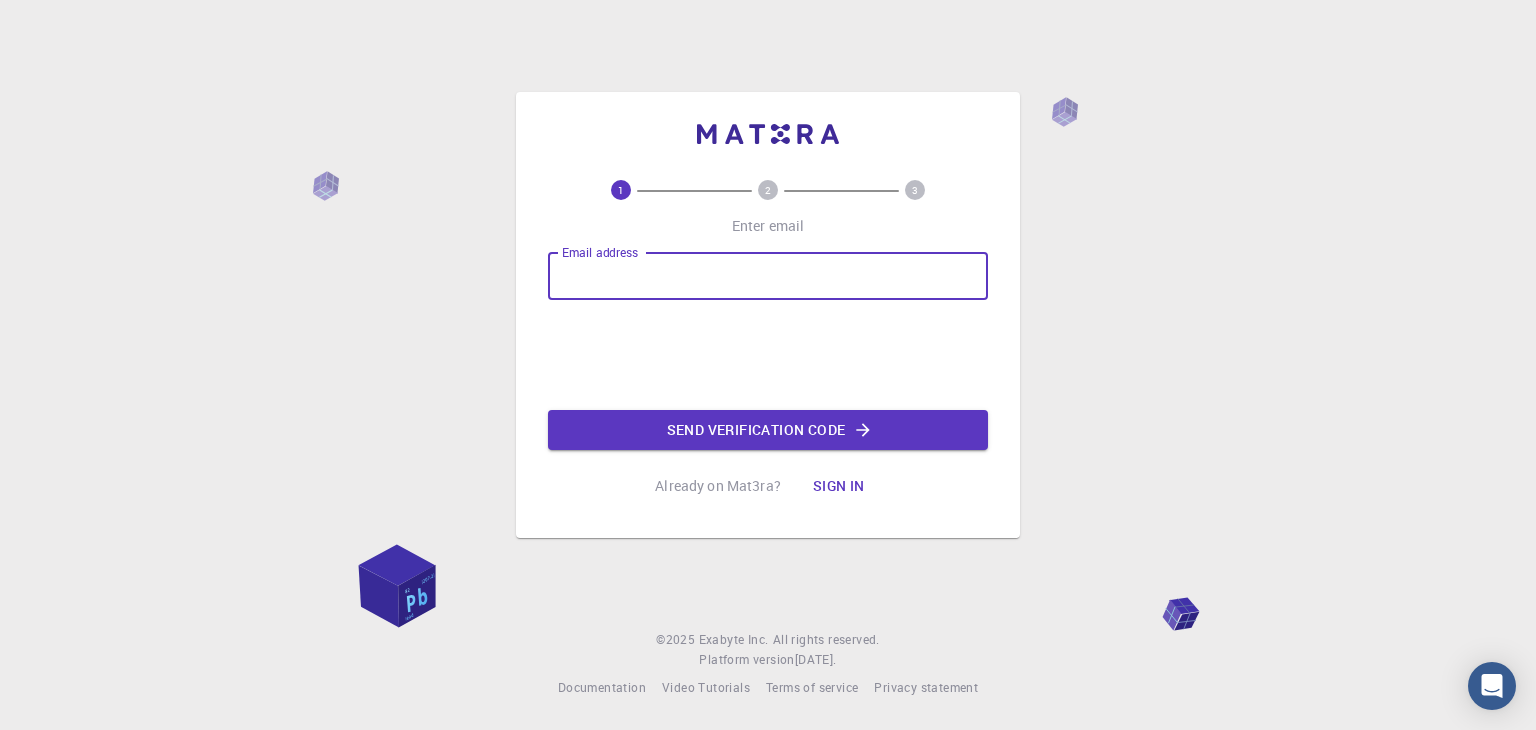 click on "Email address" at bounding box center (768, 276) 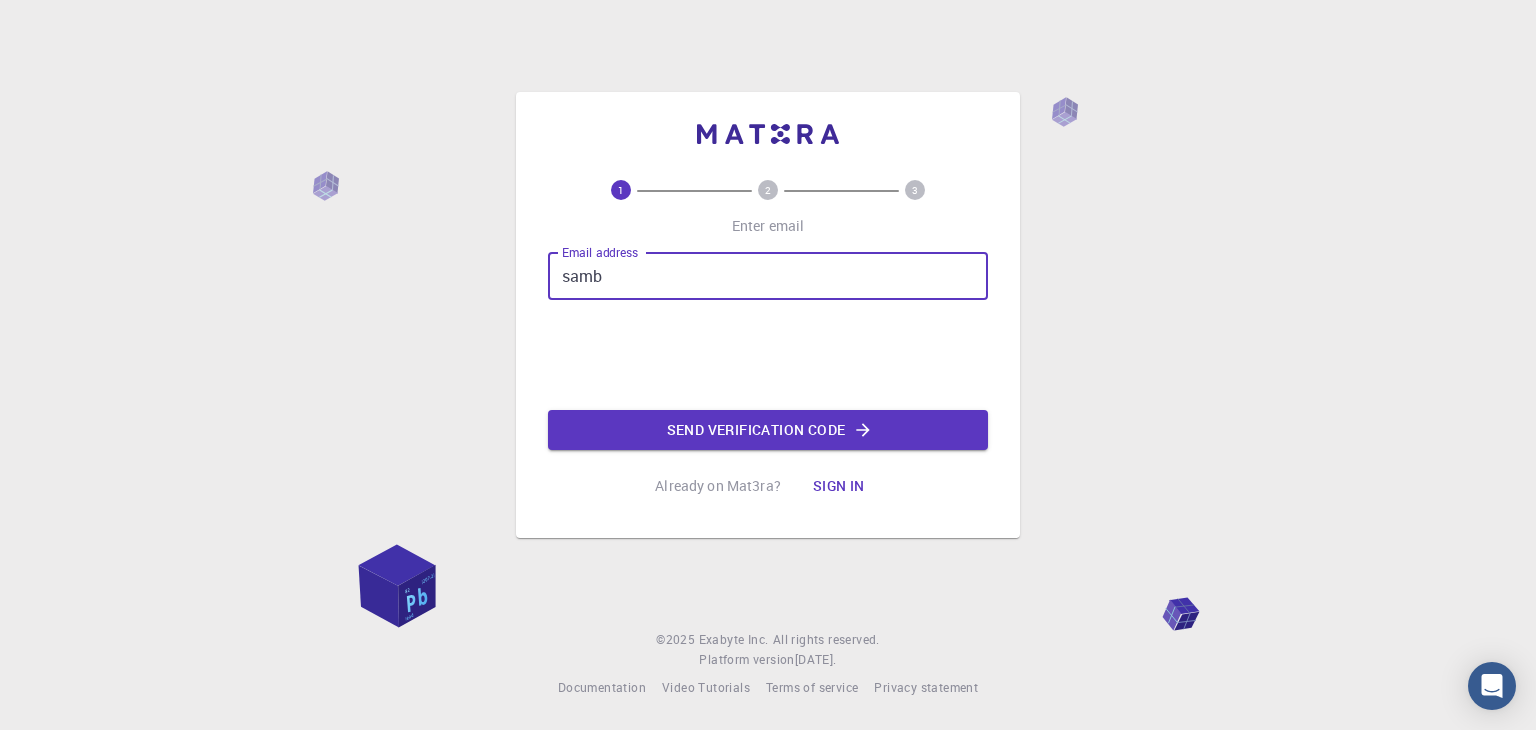 type on "sambo" 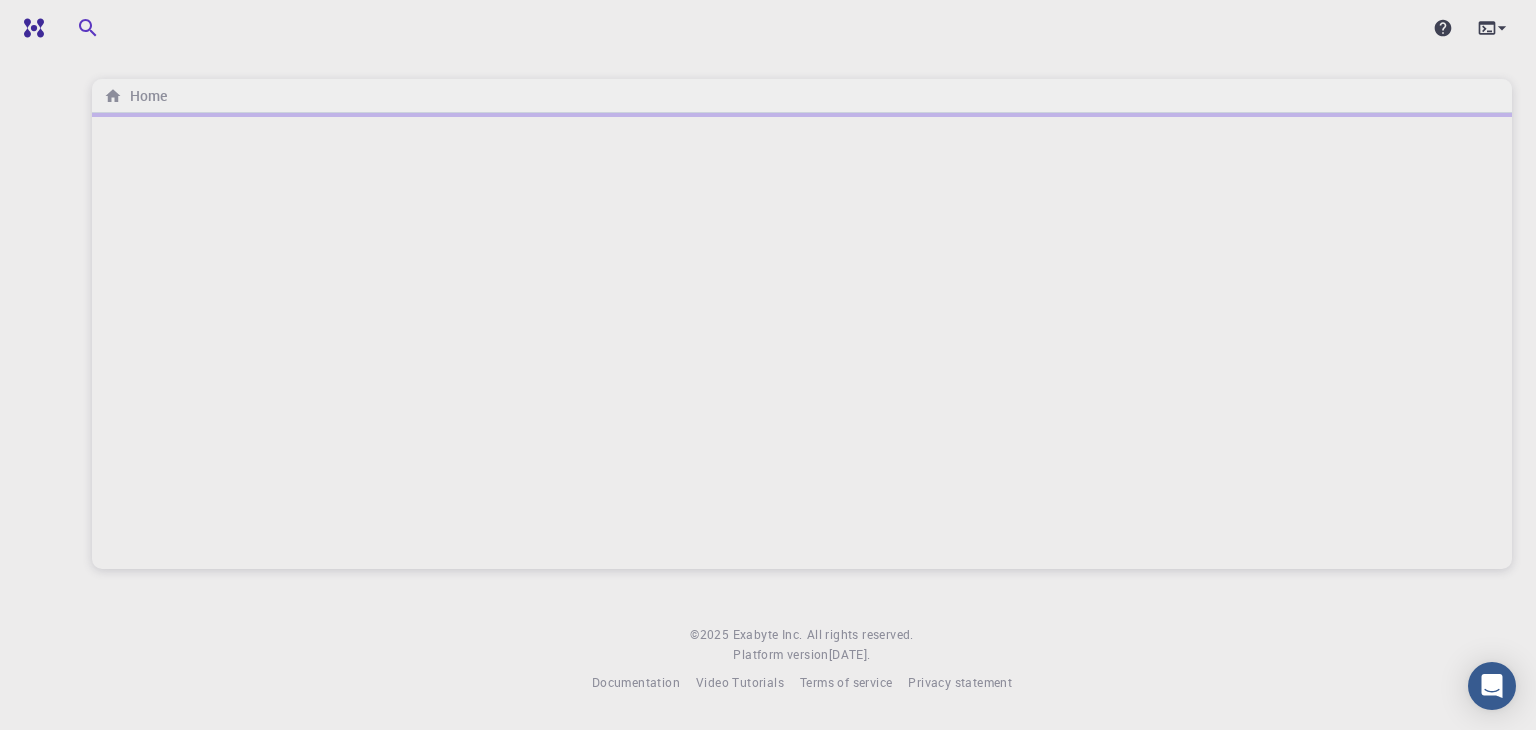 scroll, scrollTop: 0, scrollLeft: 0, axis: both 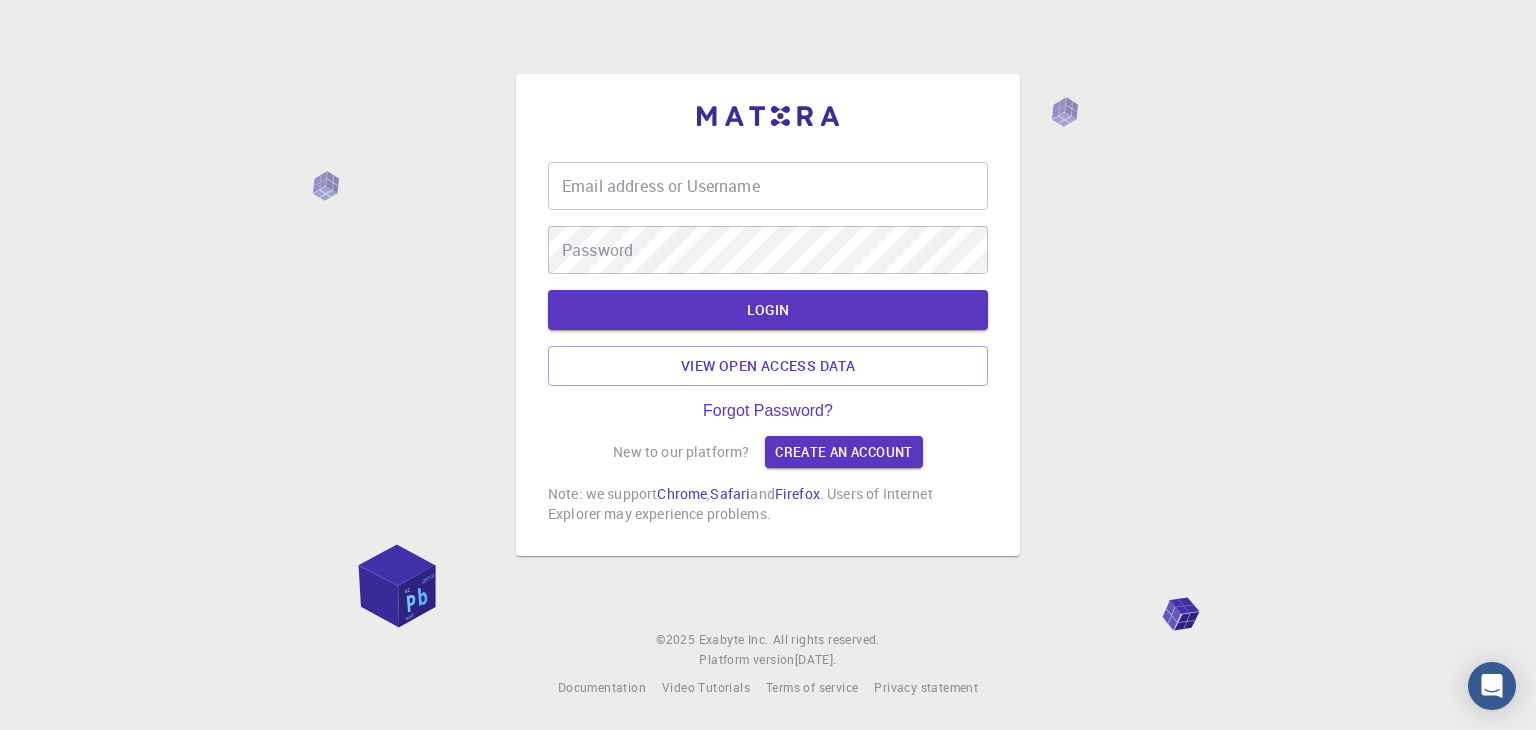 click on "Email address or Username" at bounding box center [768, 186] 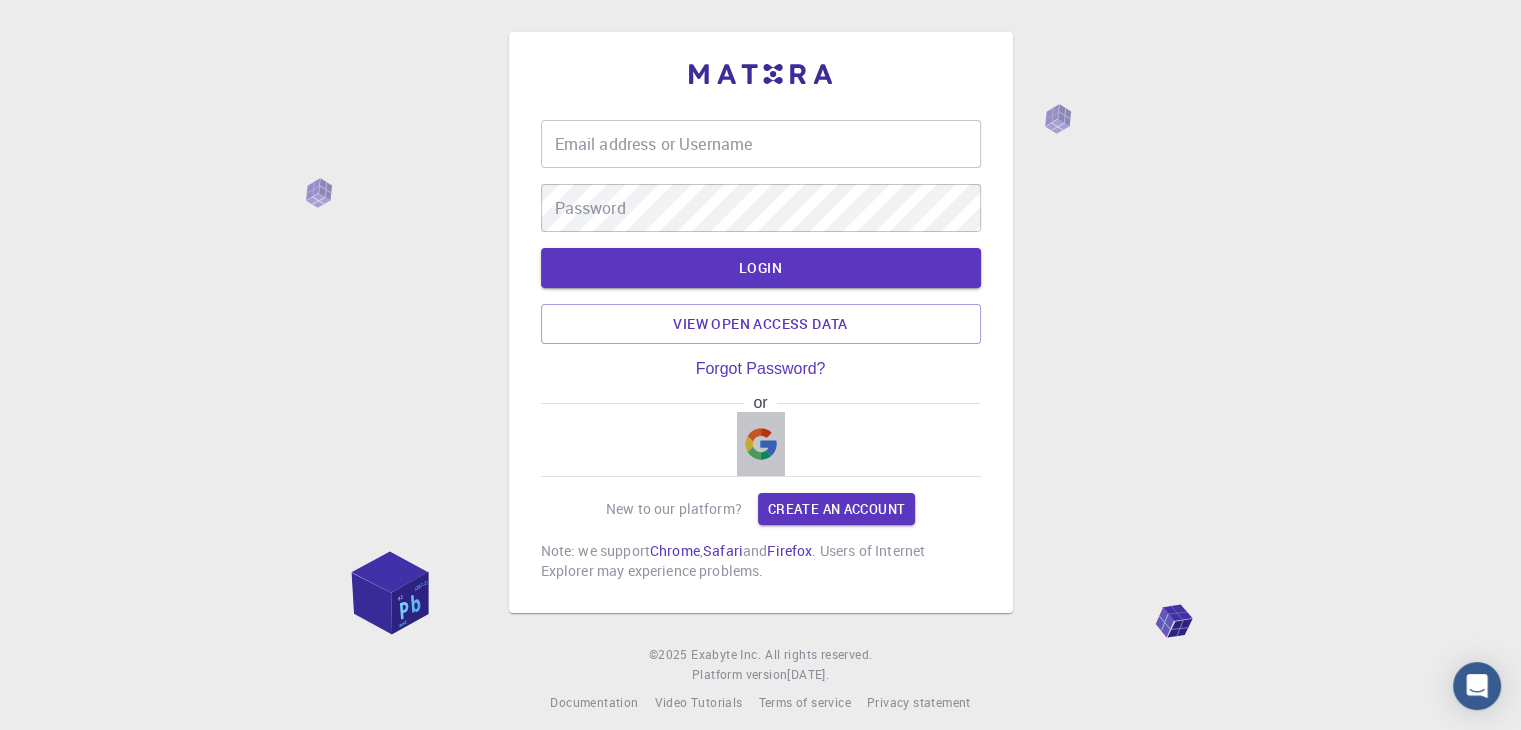 click at bounding box center (761, 444) 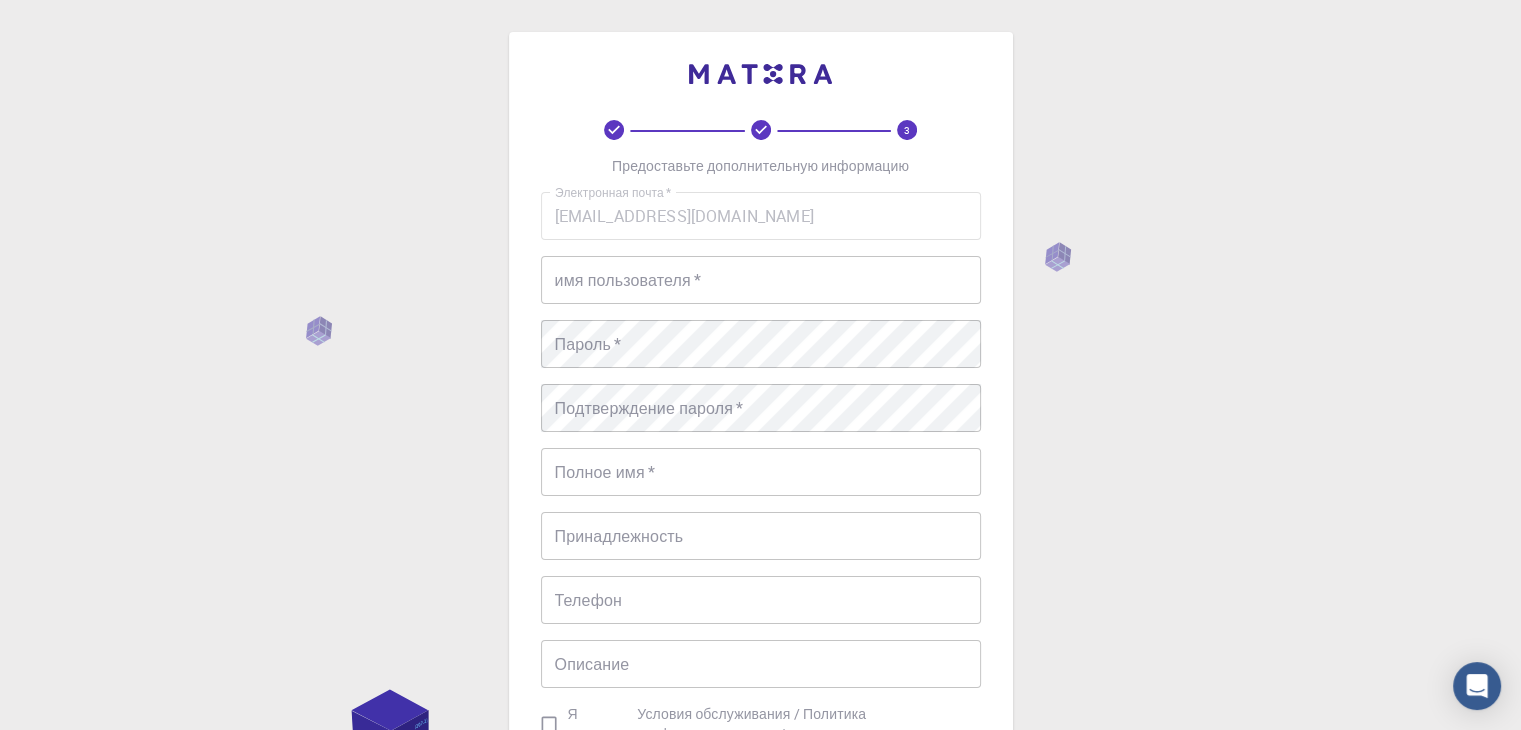 click on "3 Предоставьте дополнительную информацию Электронная почта    * [EMAIL_ADDRESS][DOMAIN_NAME] Электронная почта    * имя пользователя    * имя пользователя    * Пароль    * Пароль    * Подтверждение пароля    * Подтверждение пароля    * Полное имя    * Полное имя    * Принадлежность Принадлежность Телефон Телефон Описание Описание Я принимаю  Условия обслуживания / Политика конфиденциальности  * РЕГИСТРАЦИЯ Уже на Mat3ra? Войти ©  2025   Exabyte Inc.   Все права защищены. Версия платформы  [DATE]  . Документация Видеоуроки Условия обслуживания Заявление о конфиденциальности" at bounding box center [760, 510] 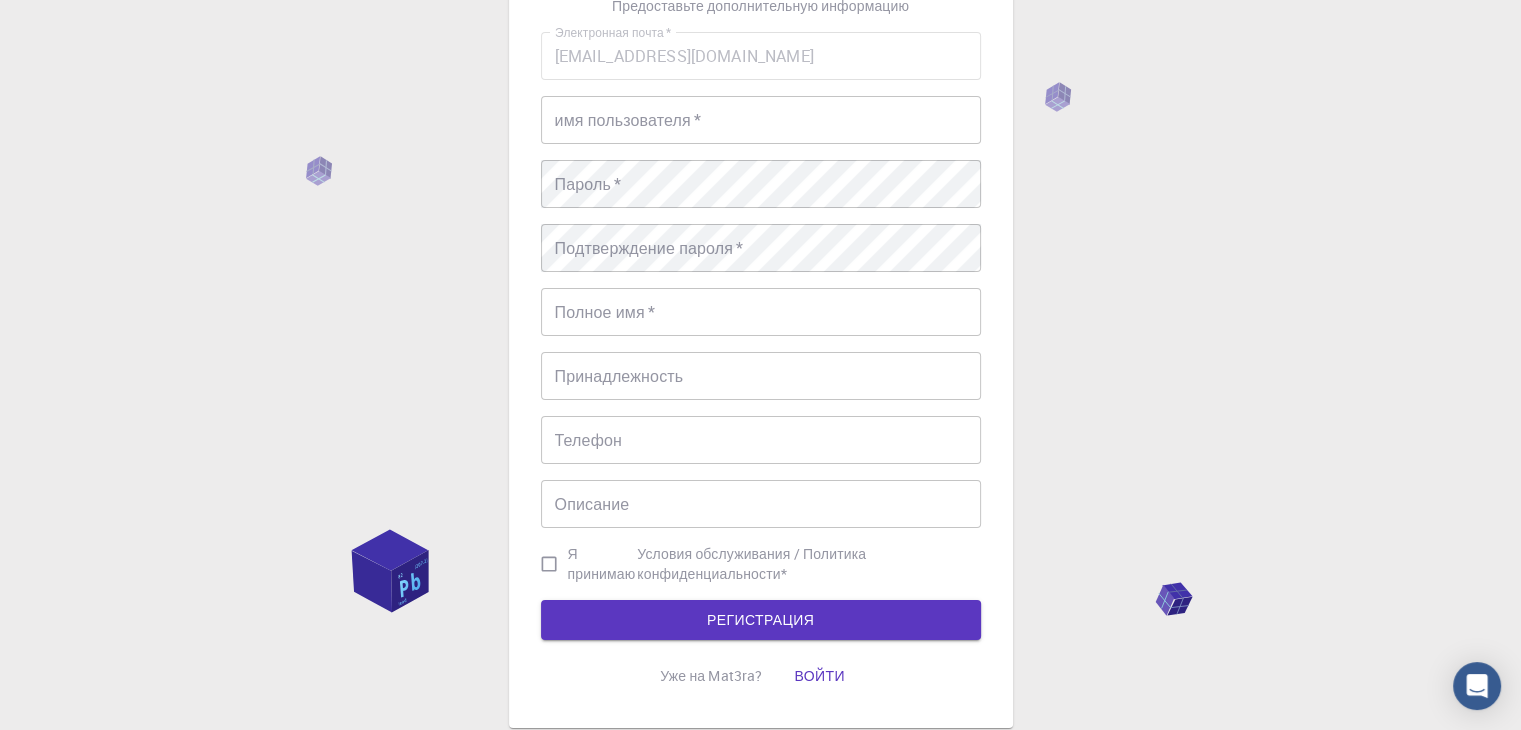 scroll, scrollTop: 200, scrollLeft: 0, axis: vertical 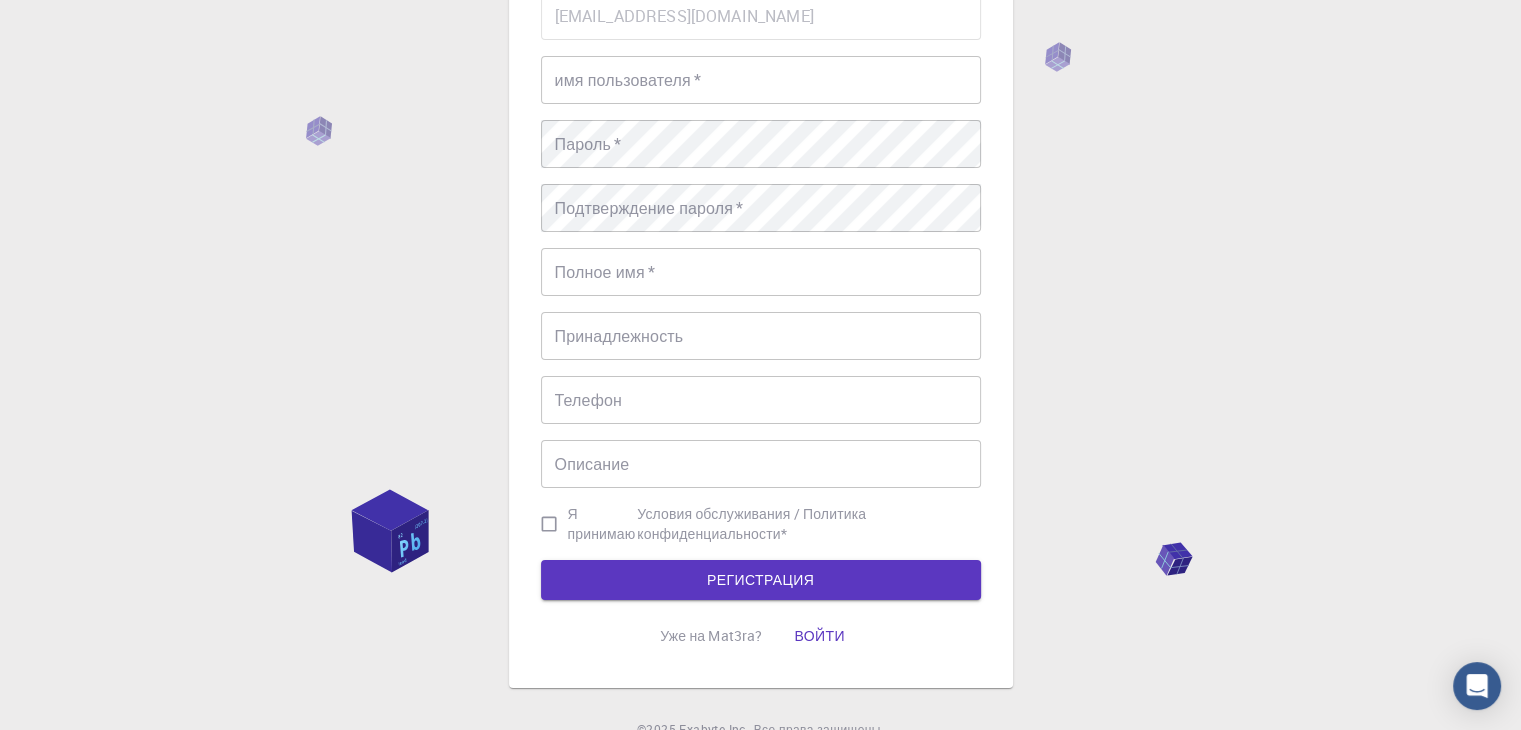 click on "Я принимаю  Условия обслуживания / Политика конфиденциальности  *" at bounding box center [549, 524] 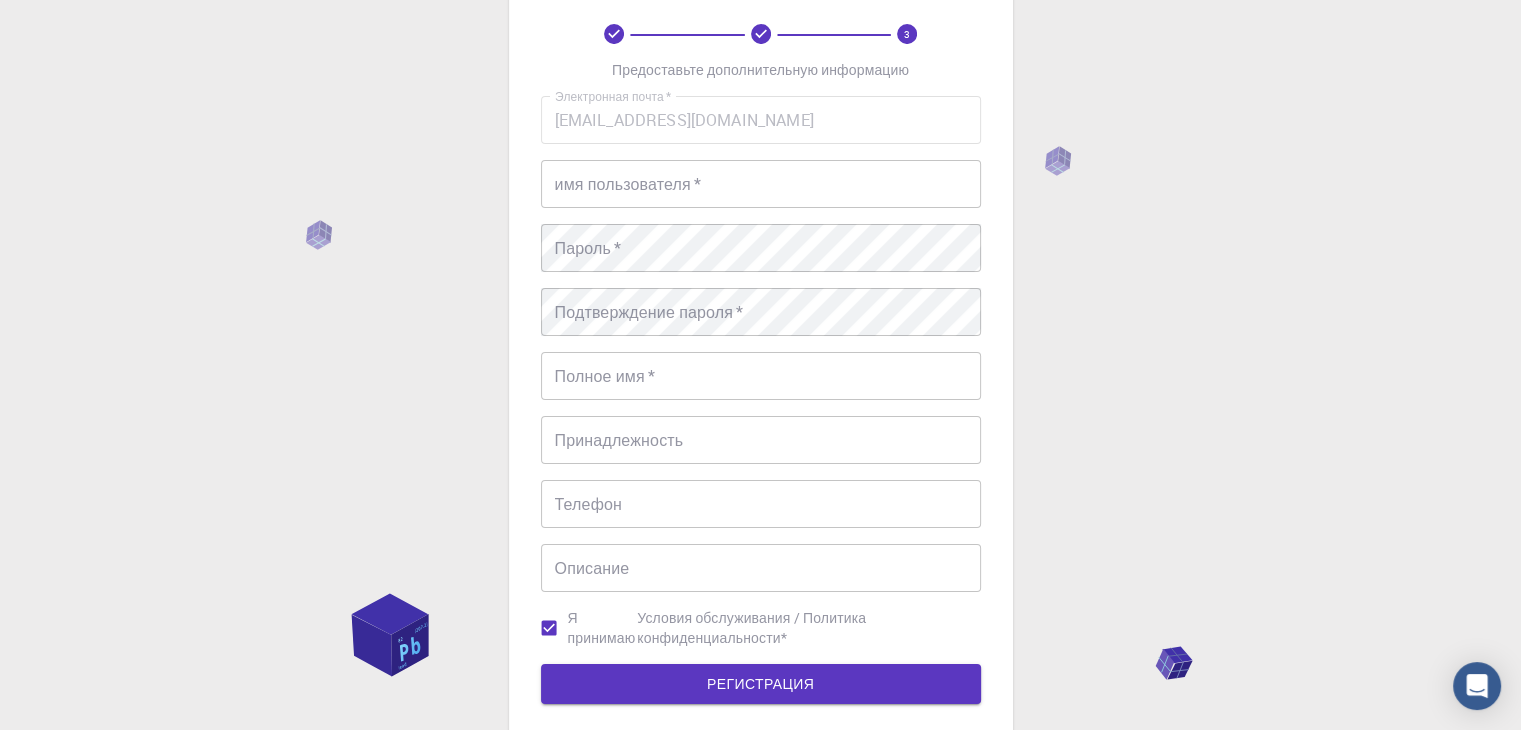 scroll, scrollTop: 80, scrollLeft: 0, axis: vertical 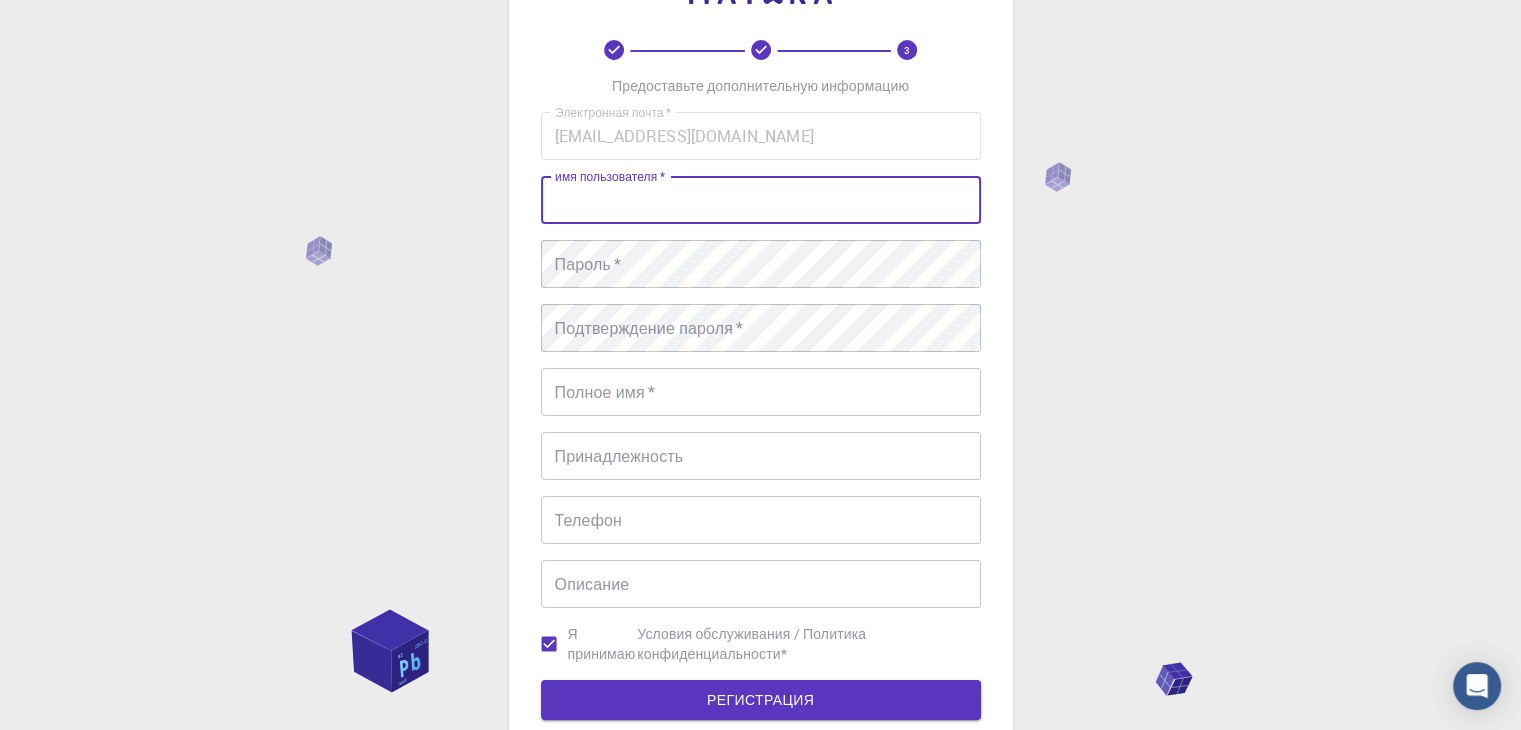 click on "имя пользователя    *" at bounding box center (761, 200) 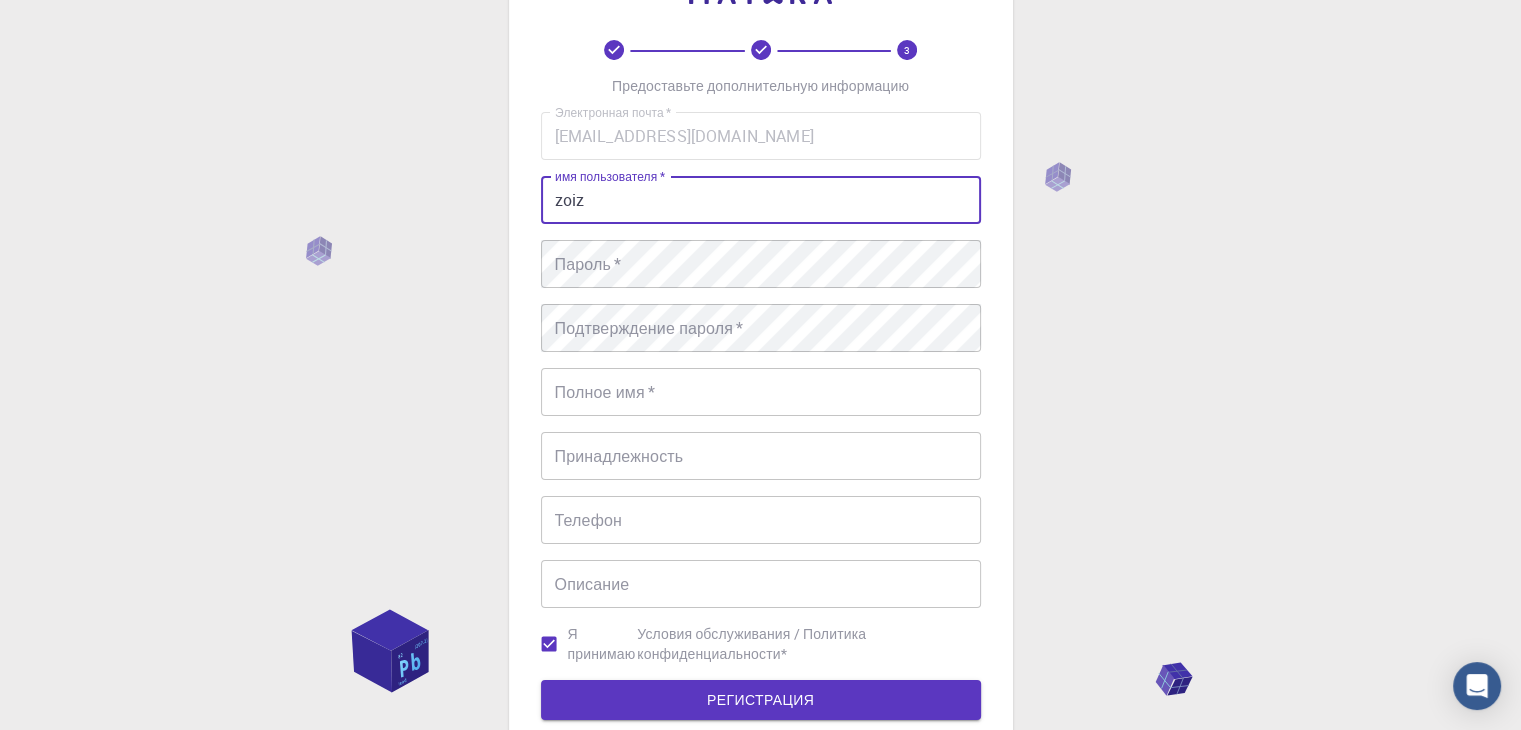 type on "zoiz" 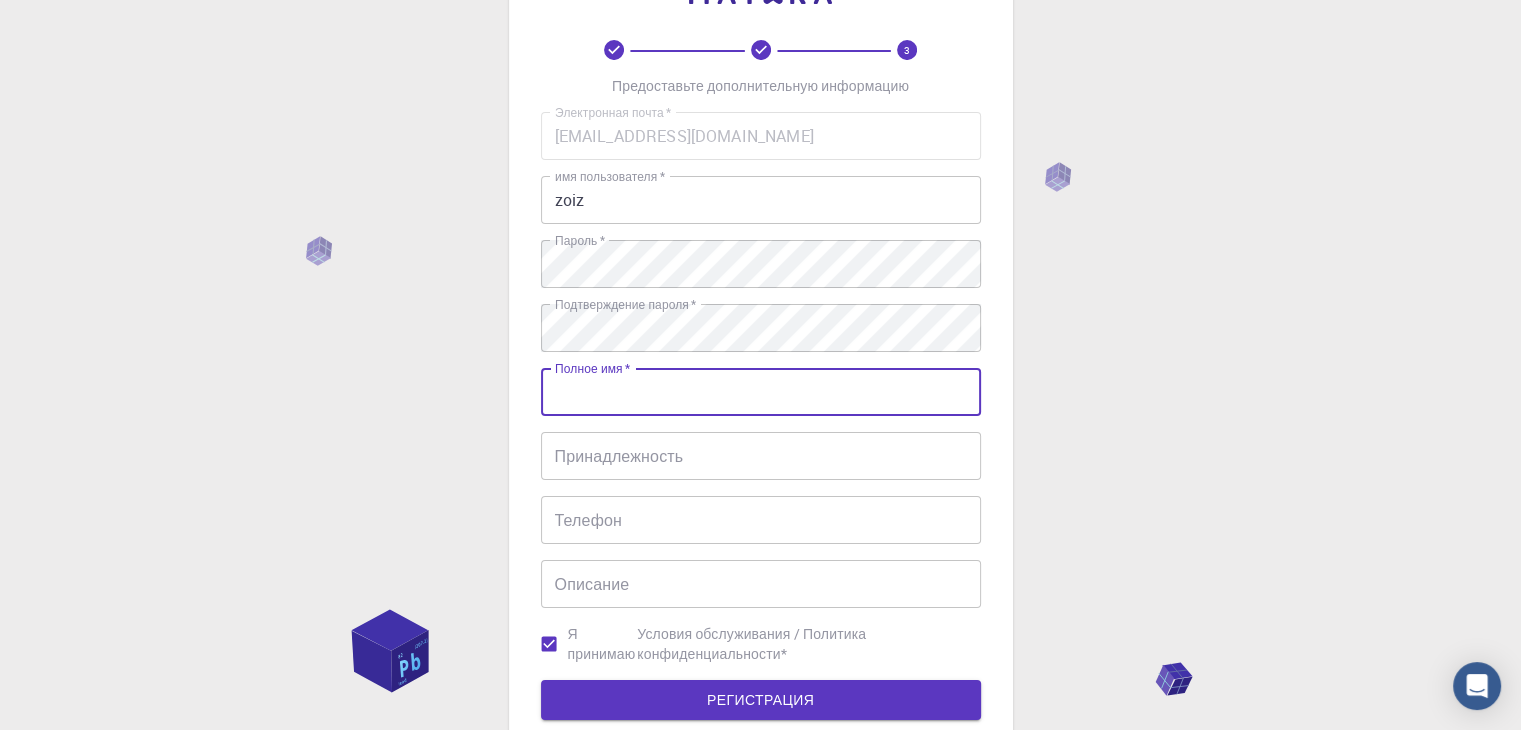 click on "Полное имя    *" at bounding box center [761, 392] 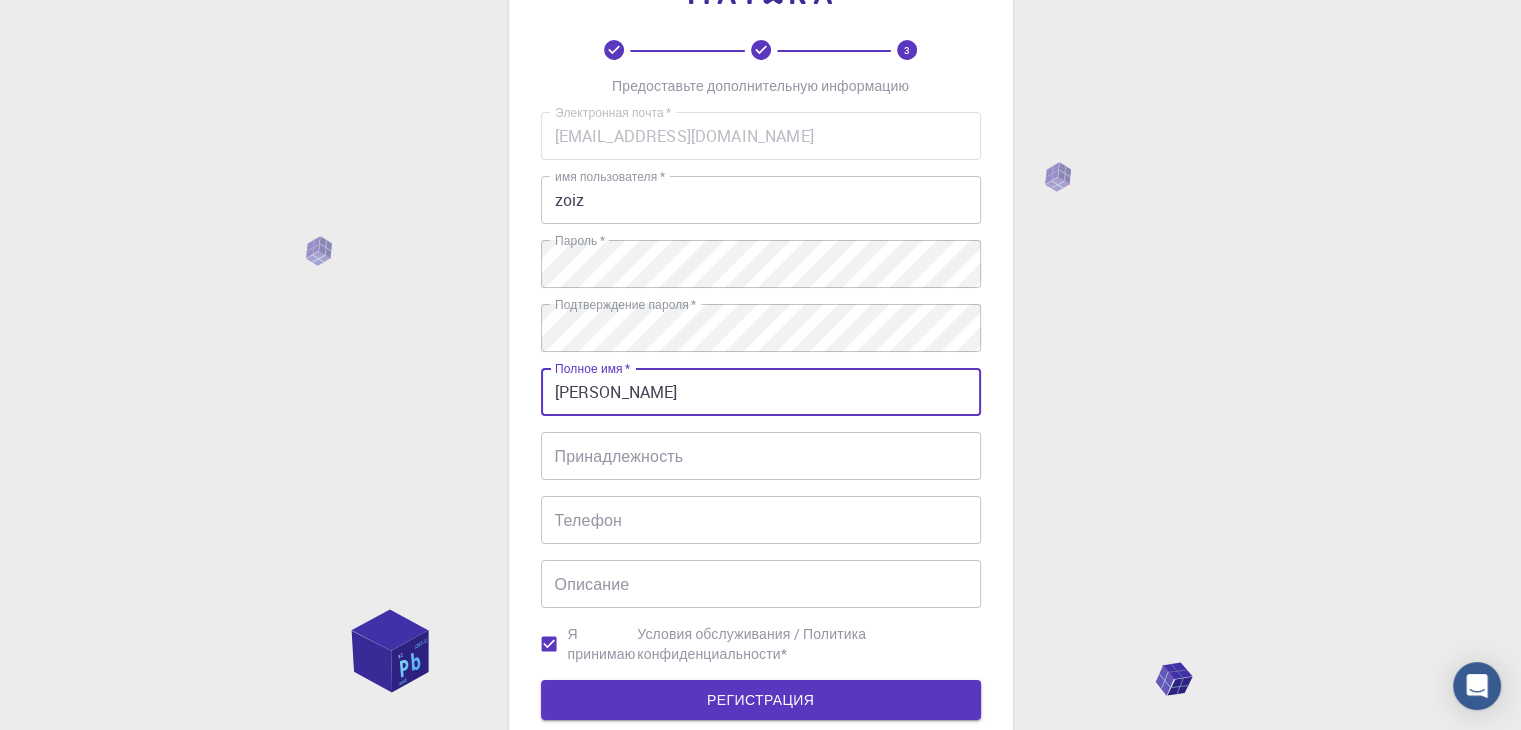 type on "[PERSON_NAME]" 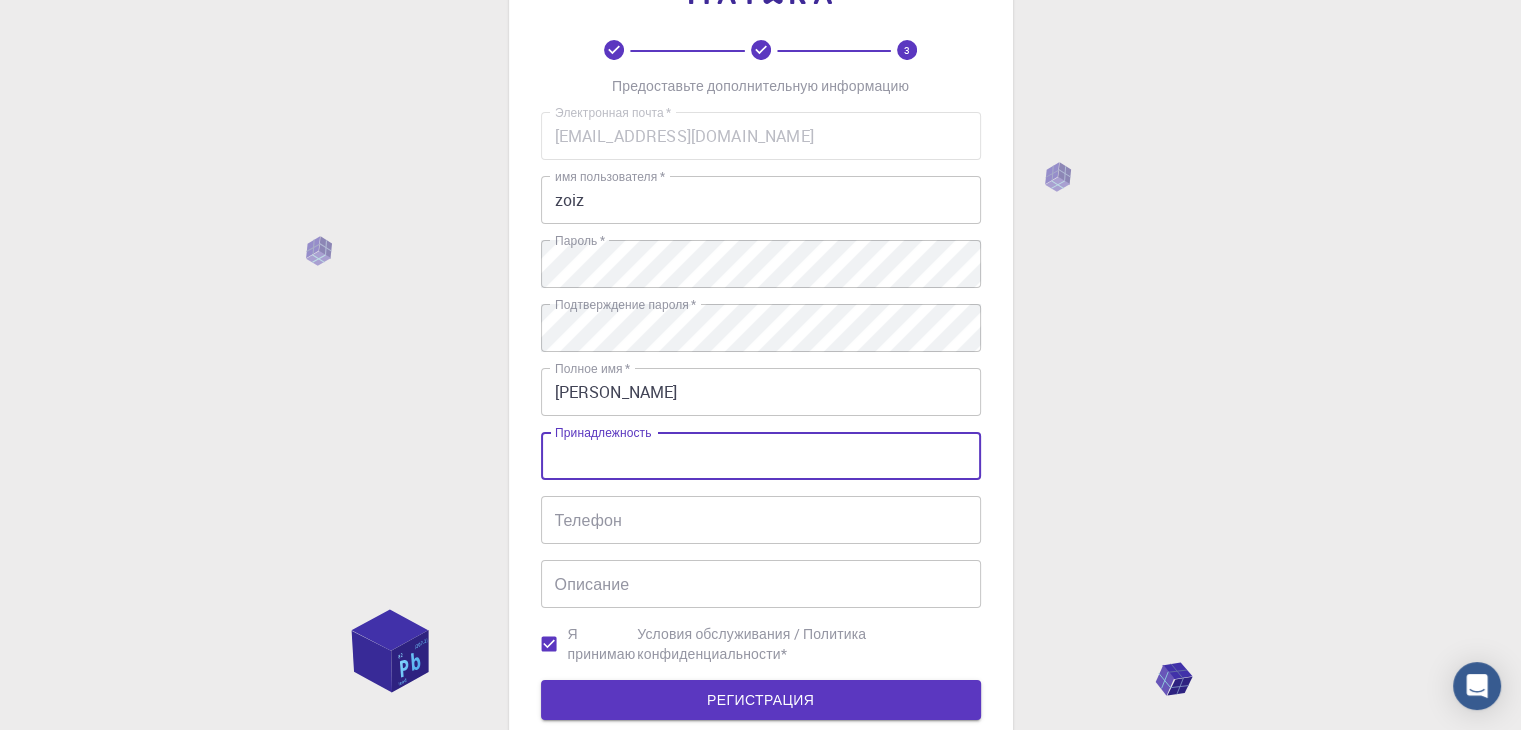 click on "Принадлежность" at bounding box center [761, 456] 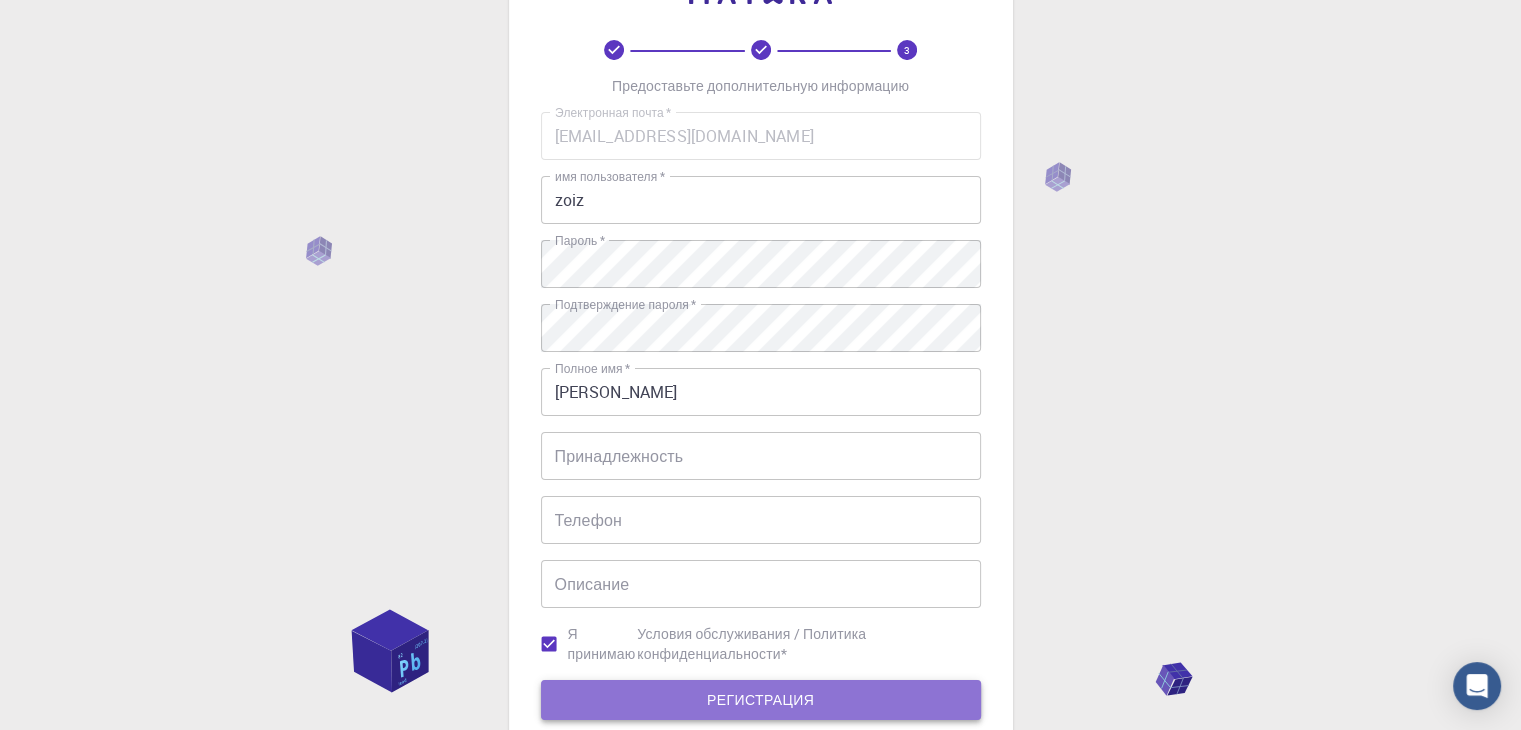 click on "РЕГИСТРАЦИЯ" at bounding box center [761, 700] 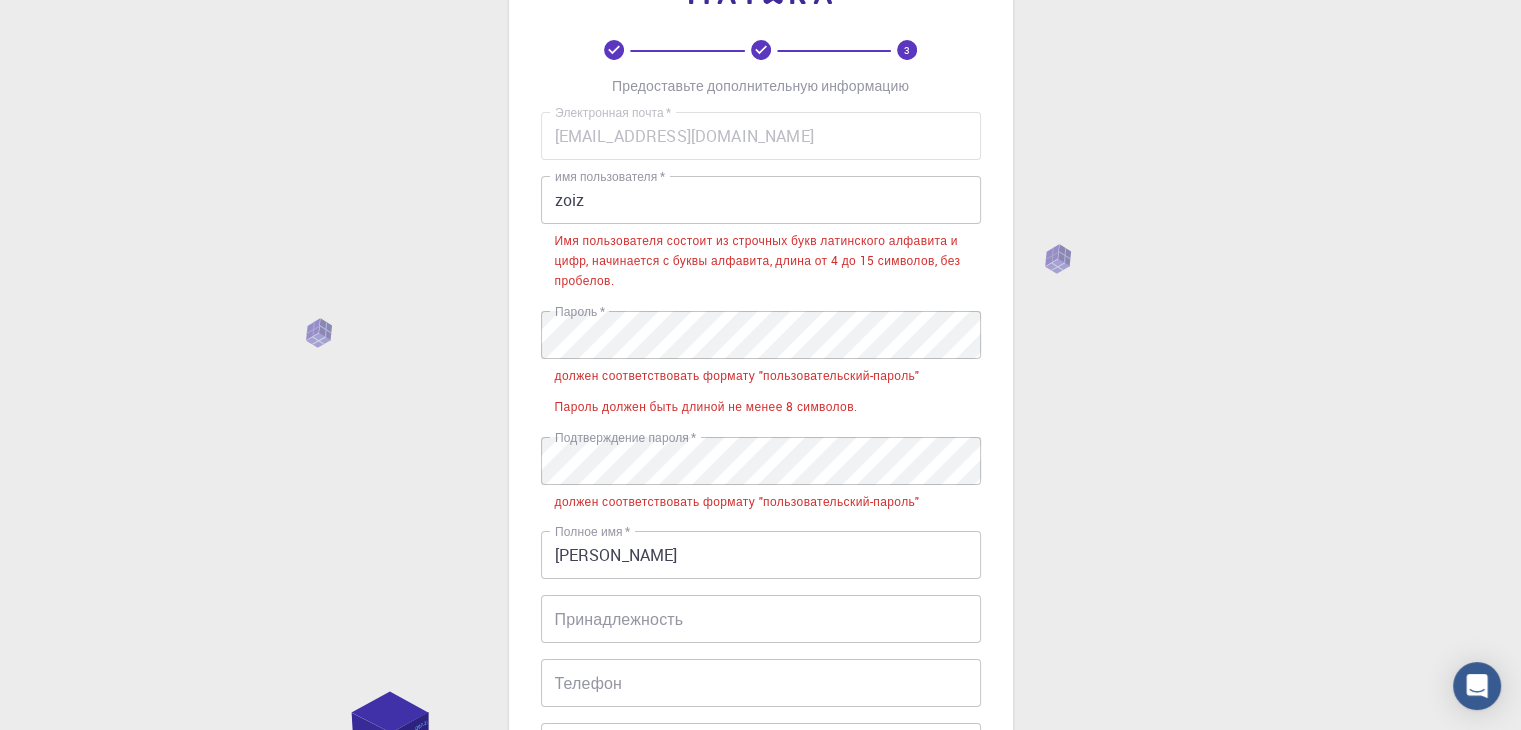 click on "zoiz" at bounding box center (761, 200) 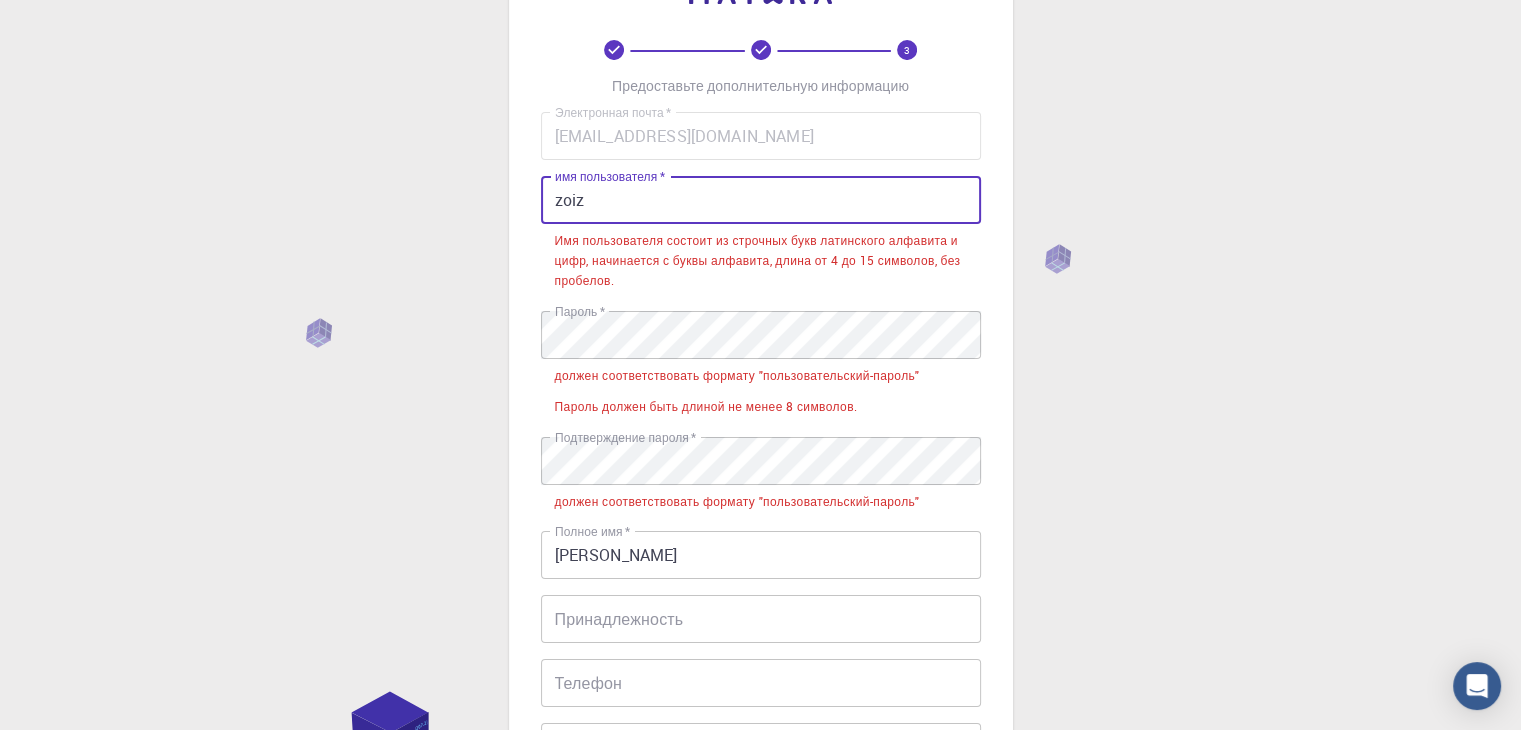 click on "zoiz" at bounding box center (761, 200) 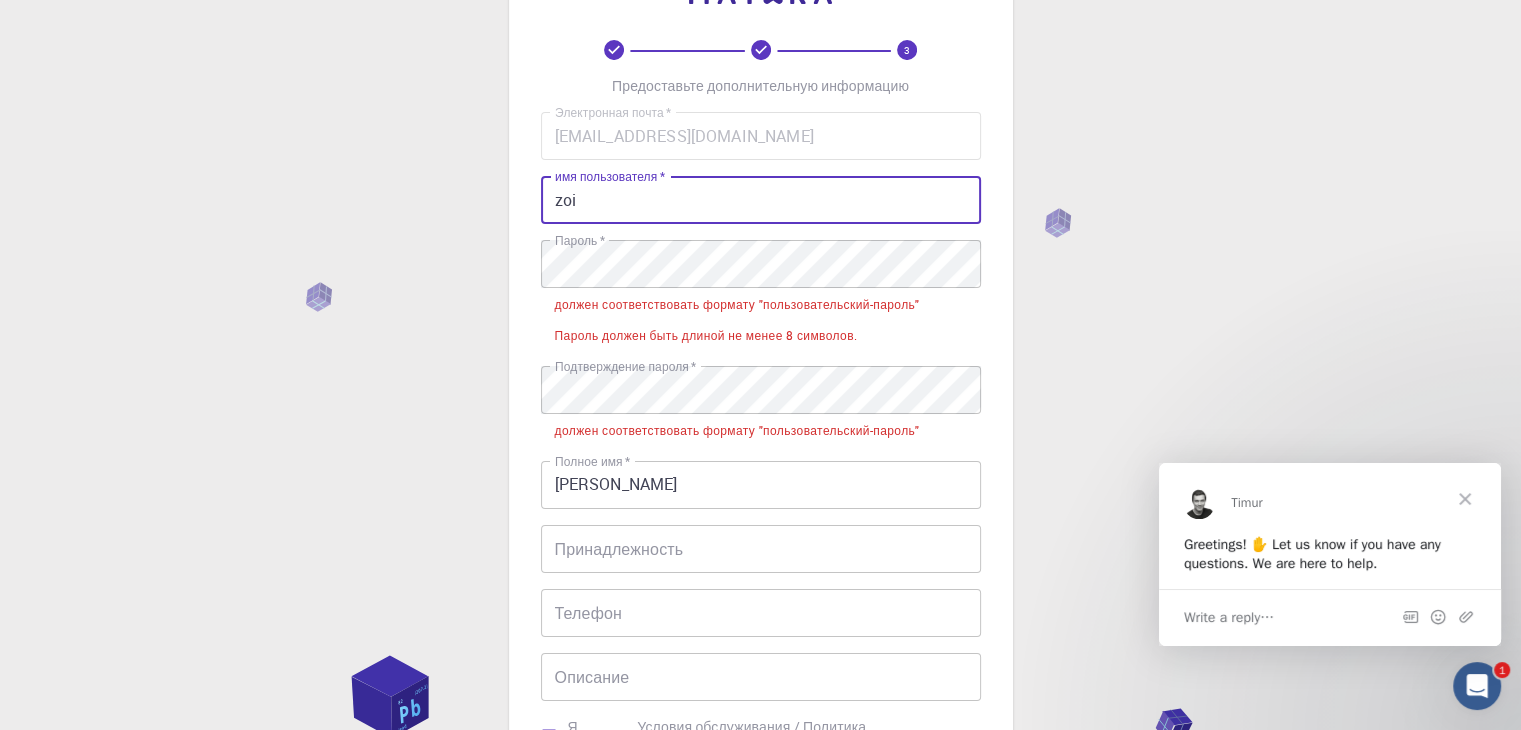 scroll, scrollTop: 0, scrollLeft: 0, axis: both 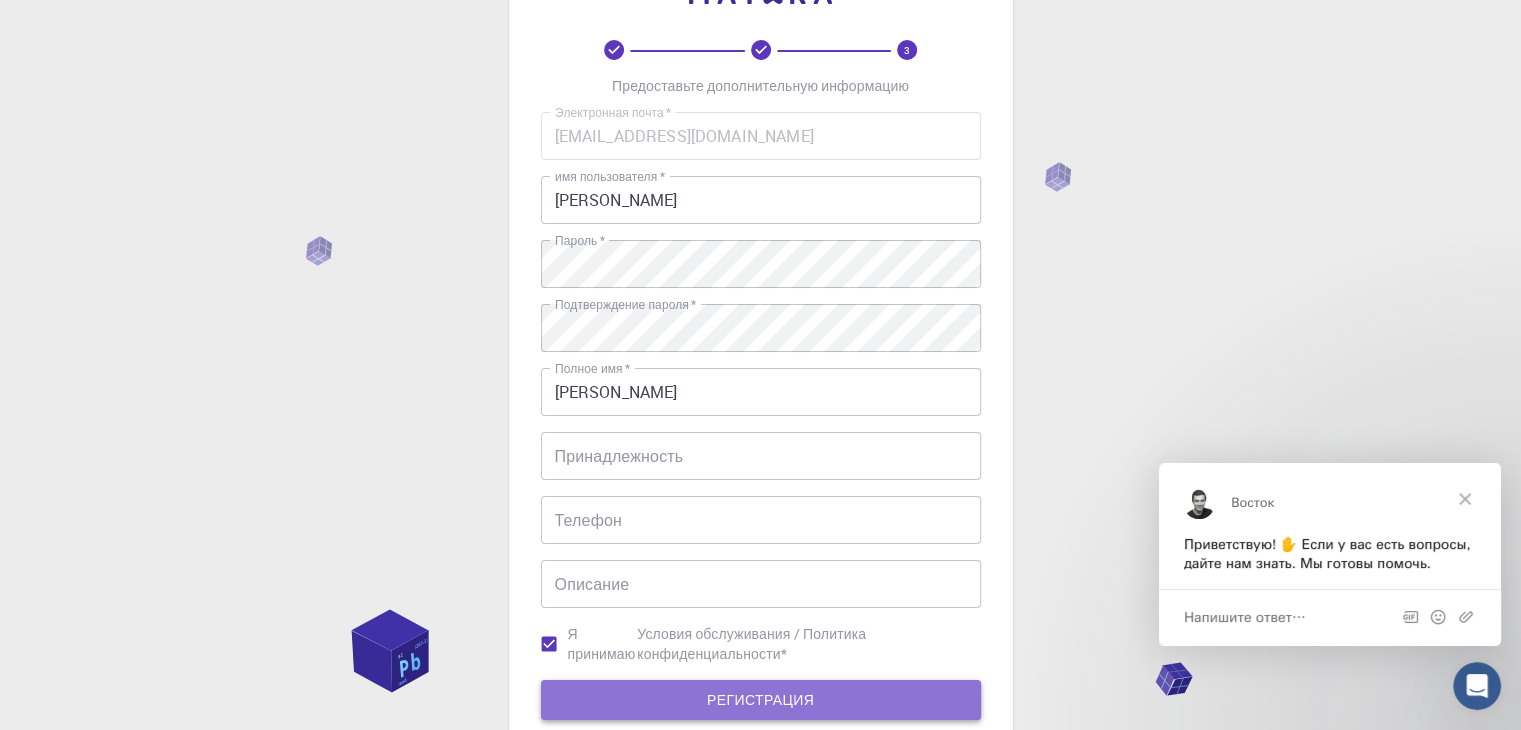 click on "РЕГИСТРАЦИЯ" at bounding box center (761, 700) 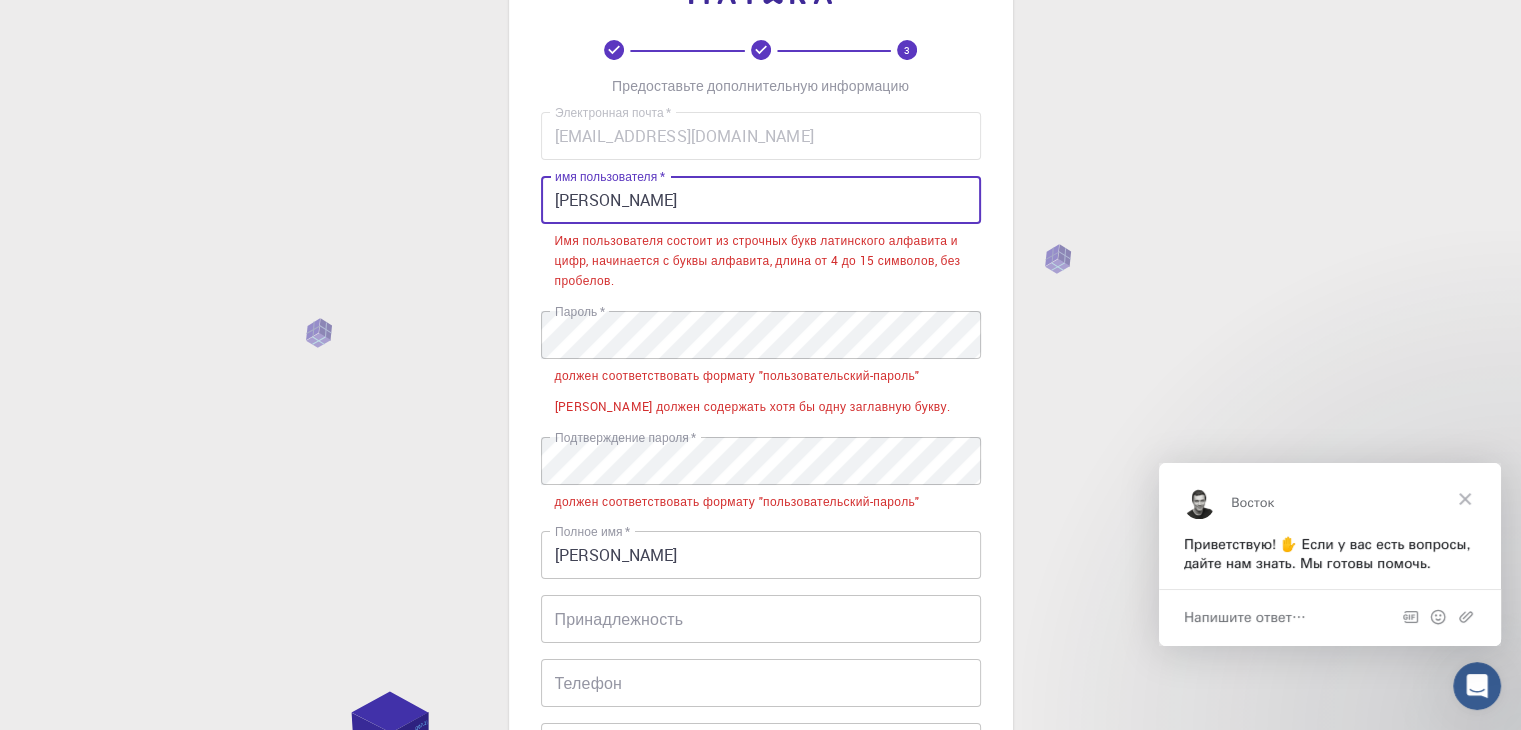 click on "[PERSON_NAME]" at bounding box center (761, 200) 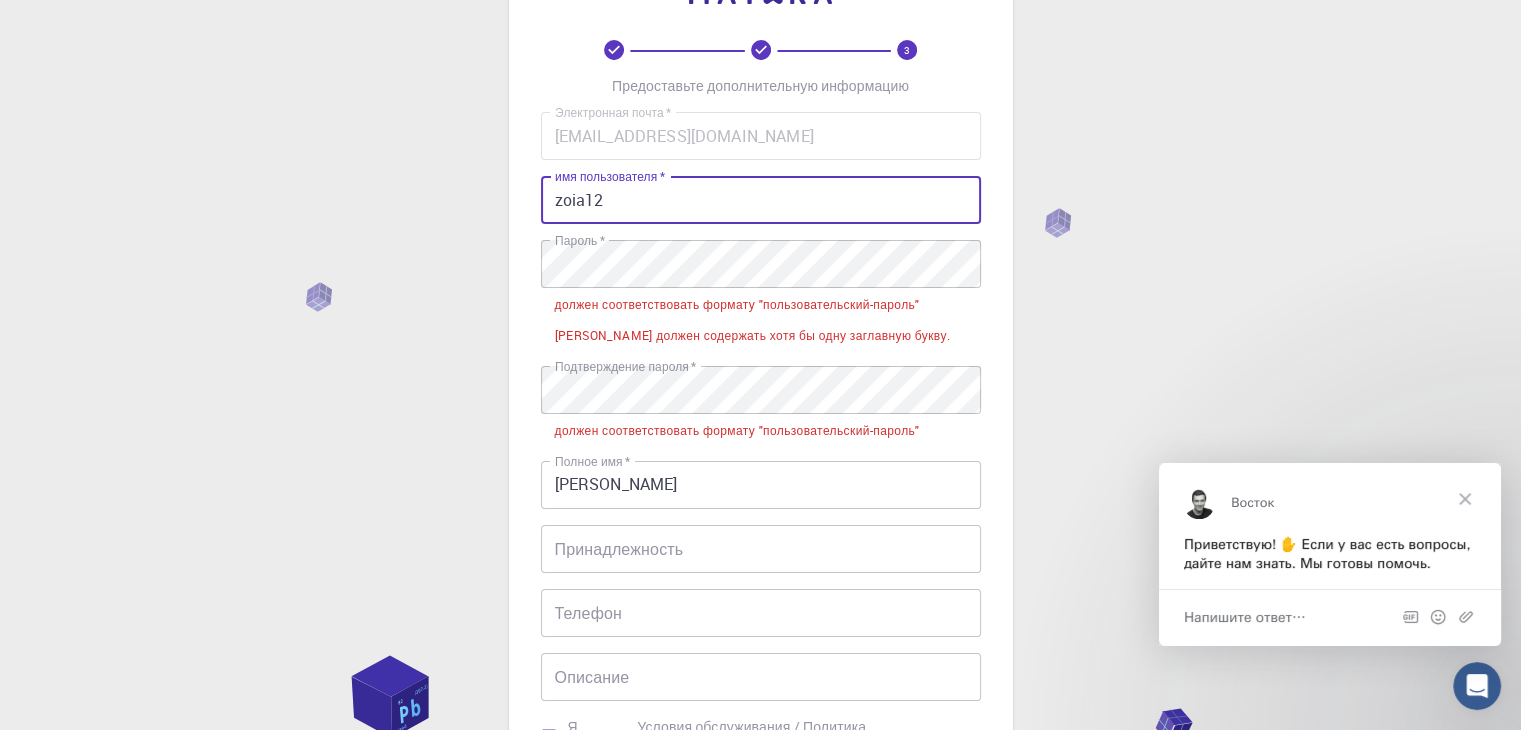 type on "zoia12" 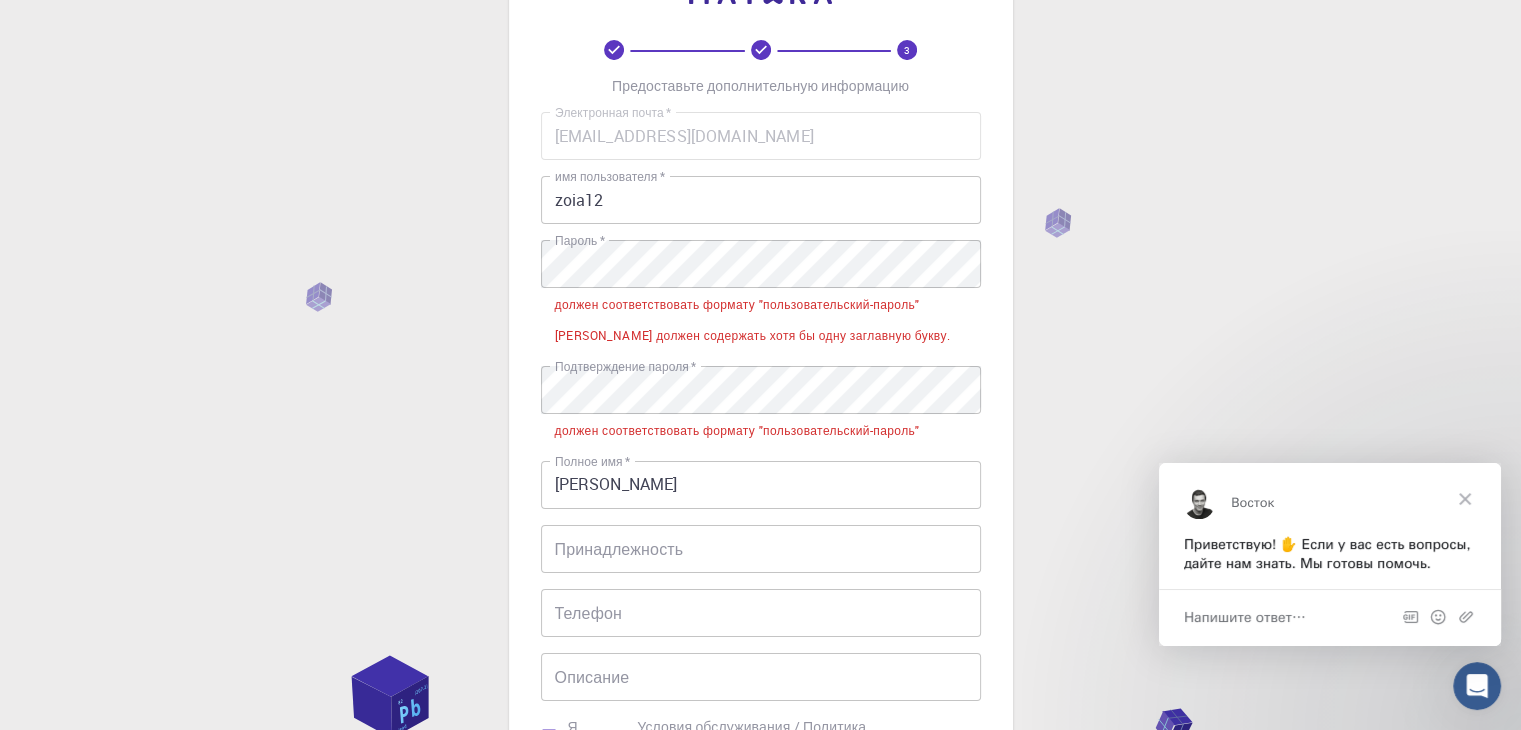 click on "3 Предоставьте дополнительную информацию Электронная почта    * [EMAIL_ADDRESS][DOMAIN_NAME] Электронная почта    * имя пользователя    * zoia12 имя пользователя    * Пароль    * [PERSON_NAME]    * должен соответствовать формату "пользовательский-пароль" Пароль должен содержать хотя бы одну заглавную букву. Подтверждение пароля    * Подтверждение пароля    * должен соответствовать формату "пользовательский-пароль" Полное имя    * [PERSON_NAME] Полное имя    * Принадлежность Принадлежность Телефон Телефон Описание Описание Я принимаю  Условия обслуживания / Политика конфиденциальности  * ©" at bounding box center [760, 476] 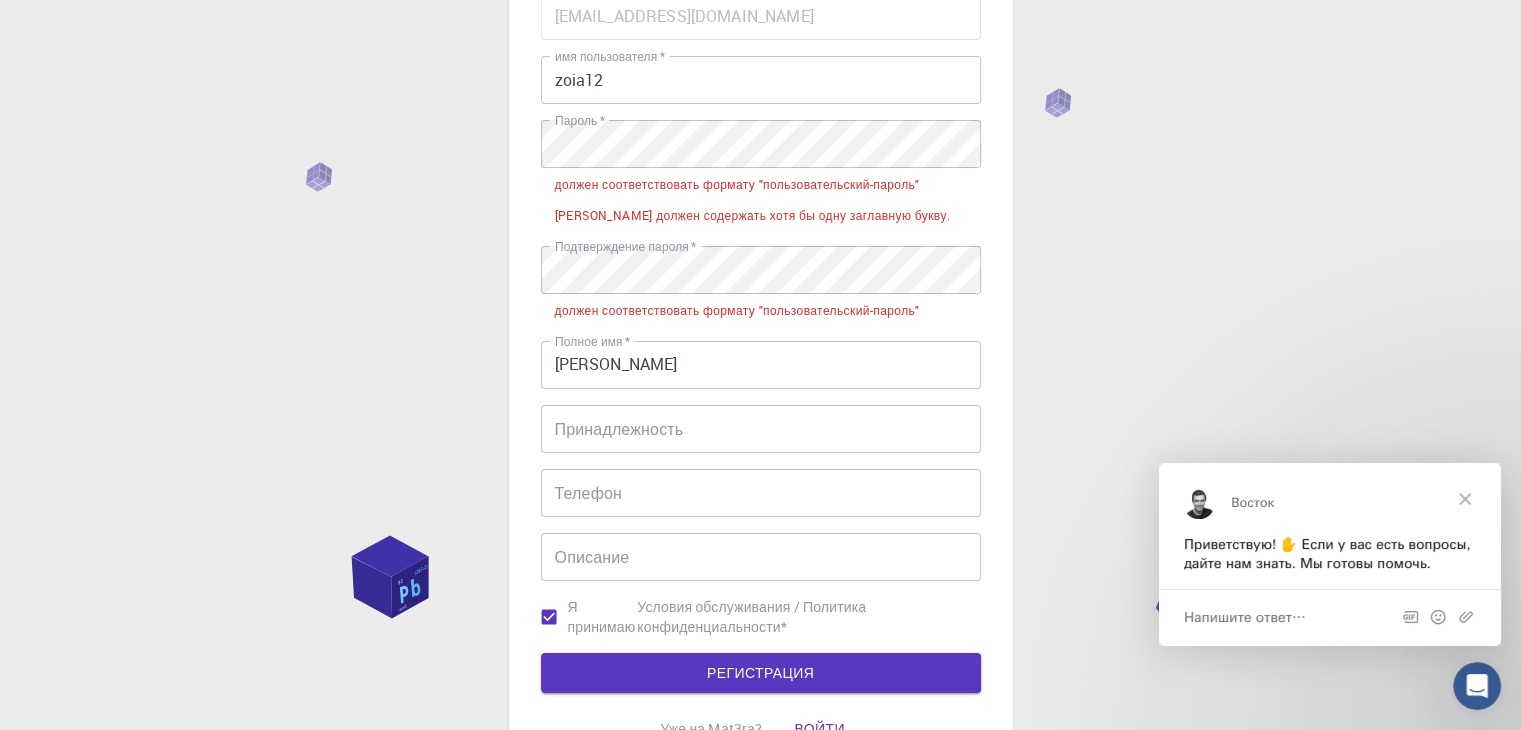scroll, scrollTop: 240, scrollLeft: 0, axis: vertical 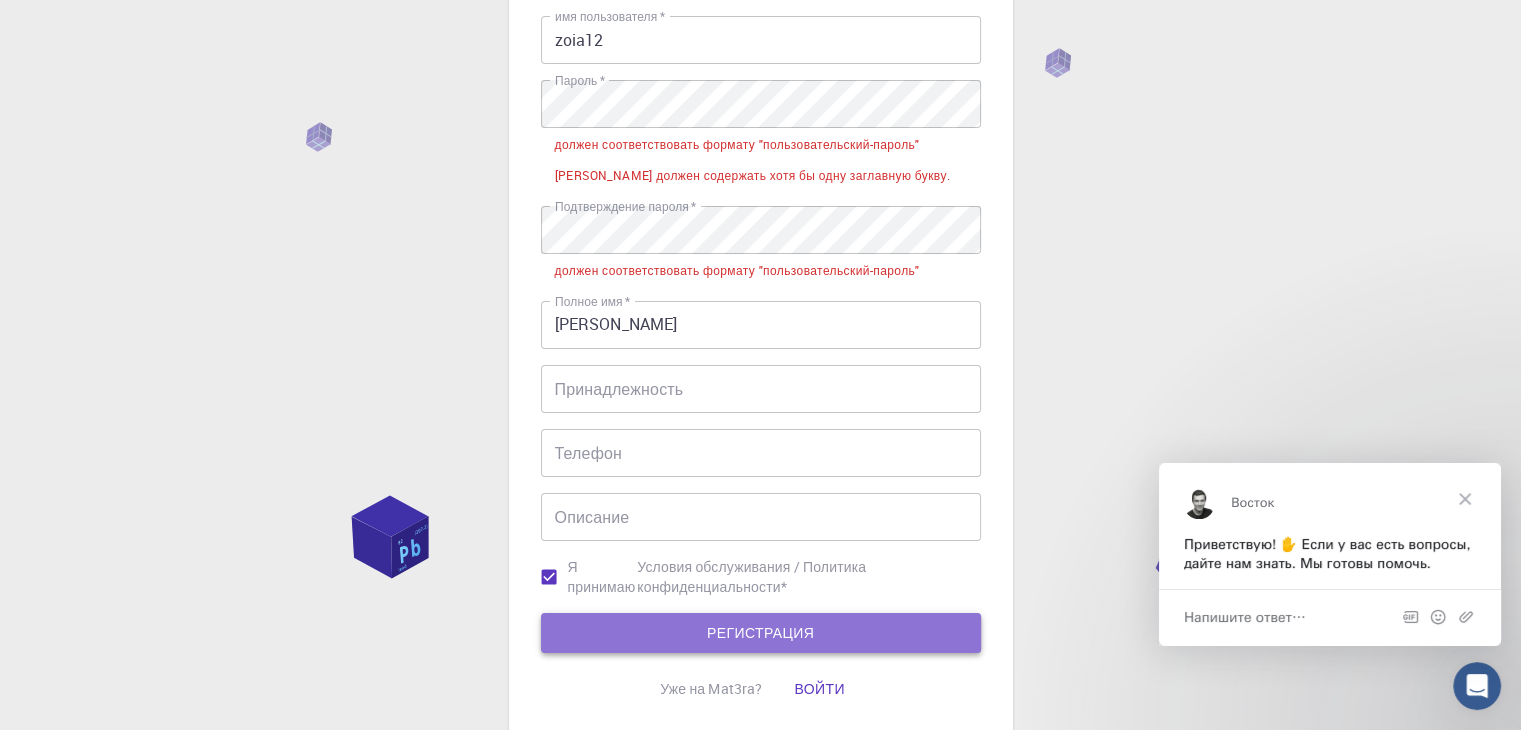 click on "РЕГИСТРАЦИЯ" at bounding box center [761, 633] 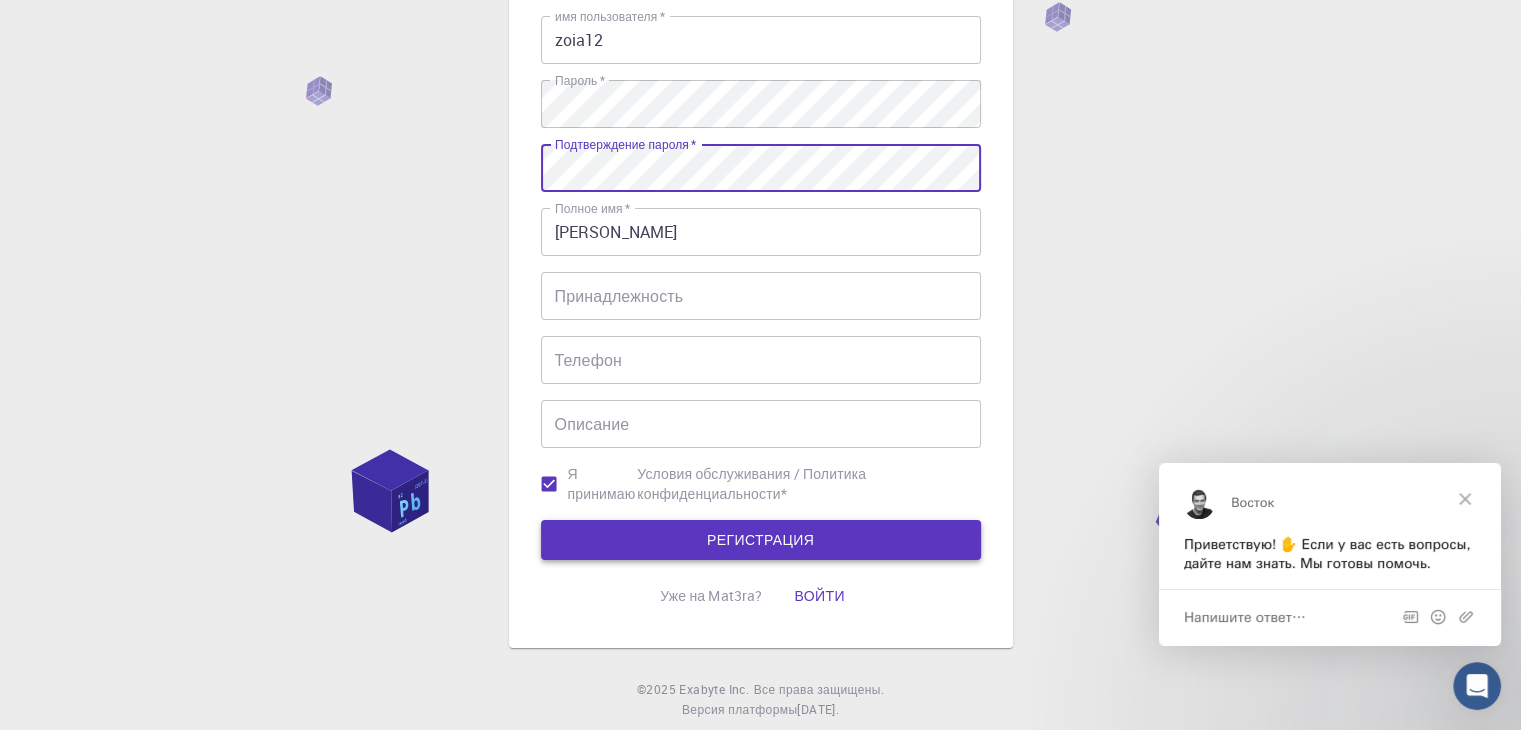 click on "РЕГИСТРАЦИЯ" at bounding box center (761, 540) 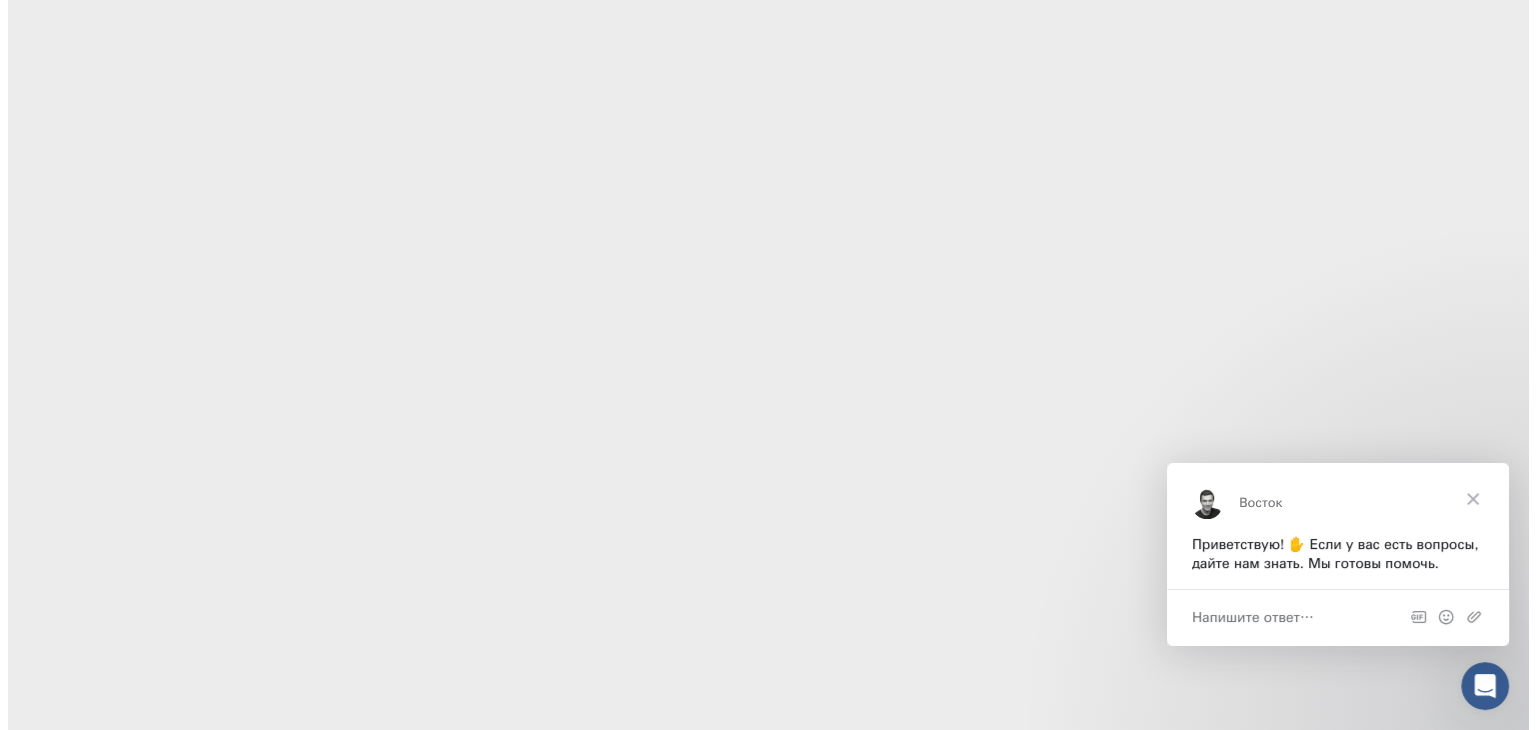 scroll, scrollTop: 0, scrollLeft: 0, axis: both 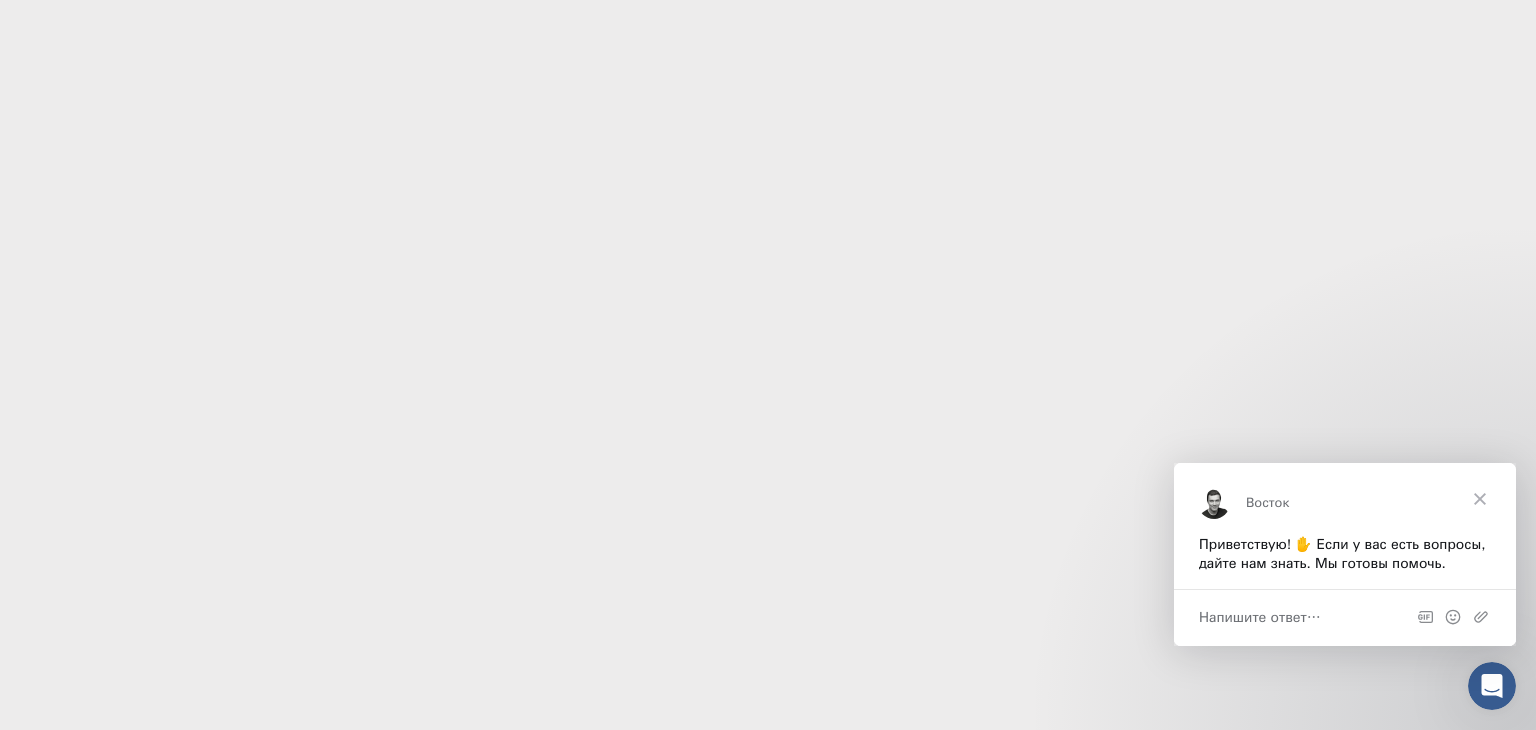 click at bounding box center [1480, 498] 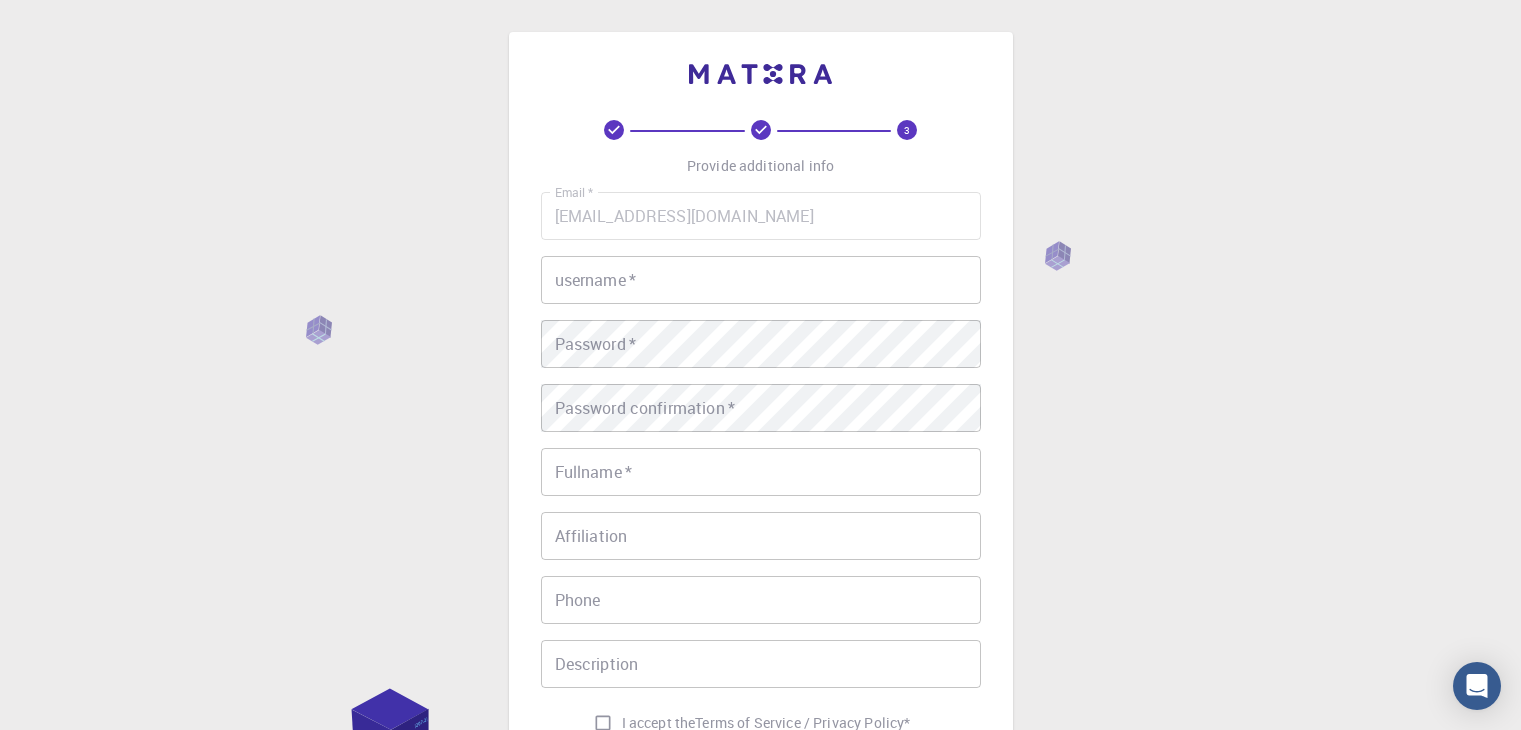 scroll, scrollTop: 0, scrollLeft: 0, axis: both 